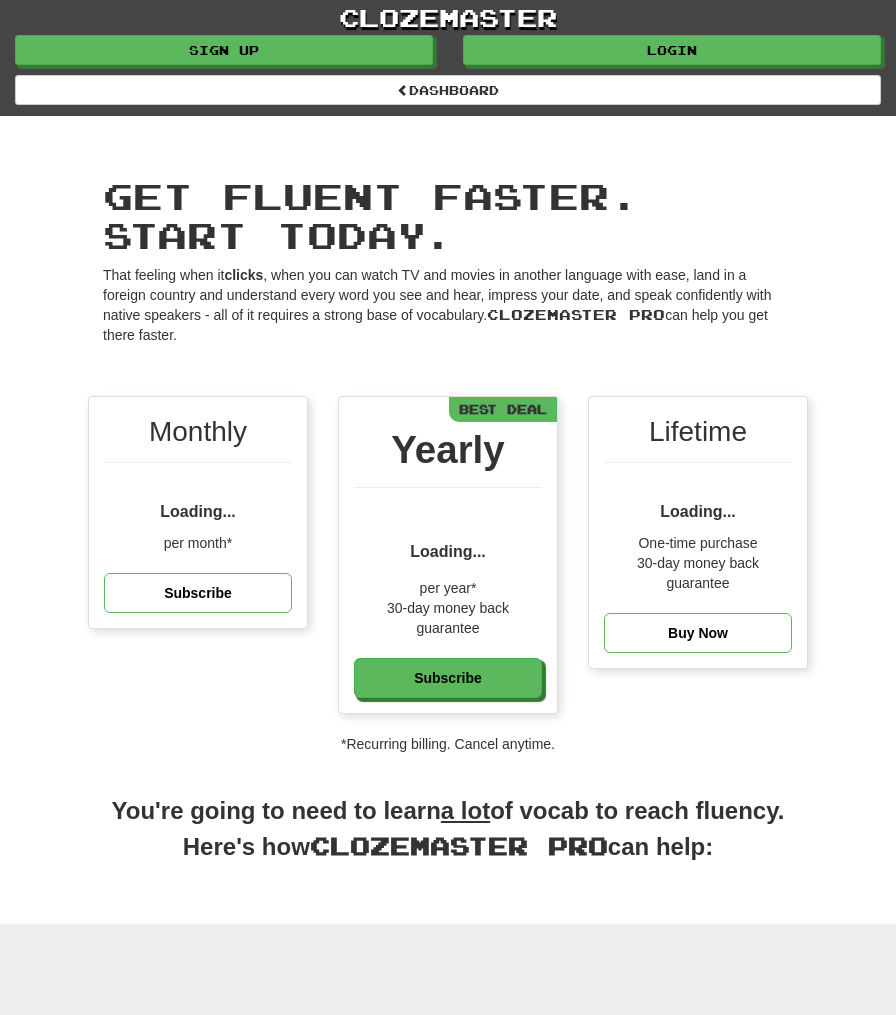scroll, scrollTop: 0, scrollLeft: 0, axis: both 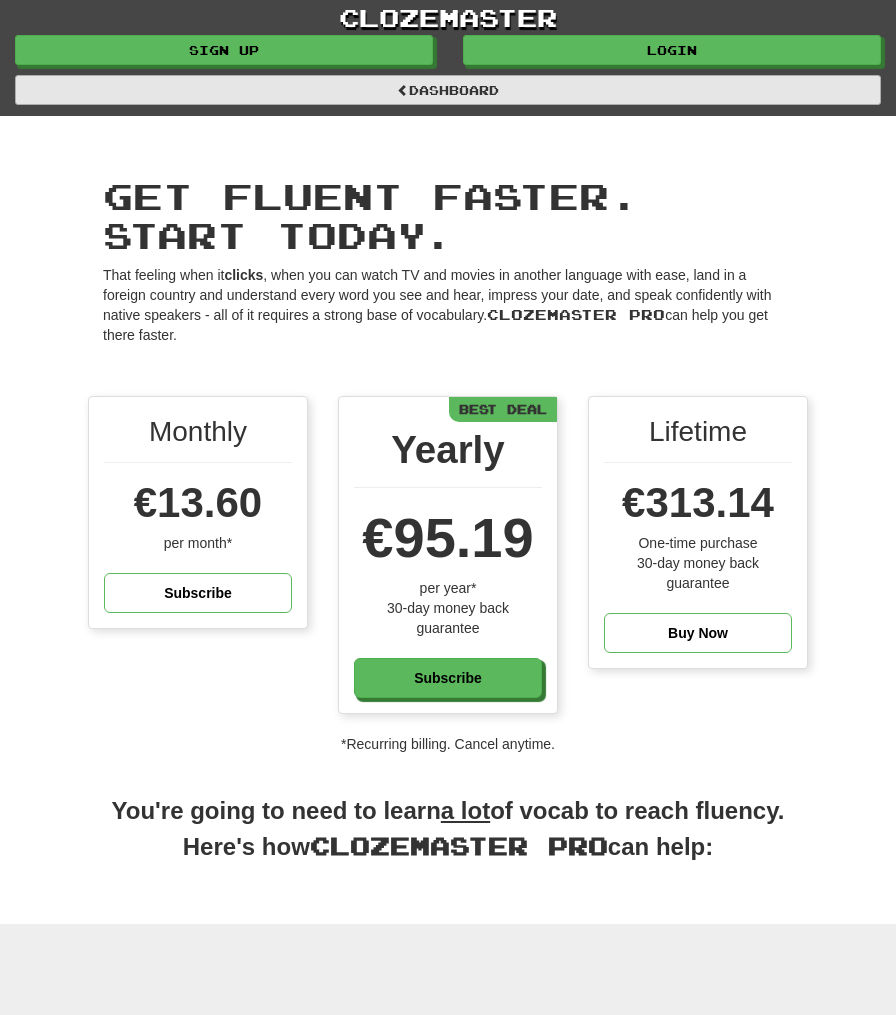 click at bounding box center (403, 90) 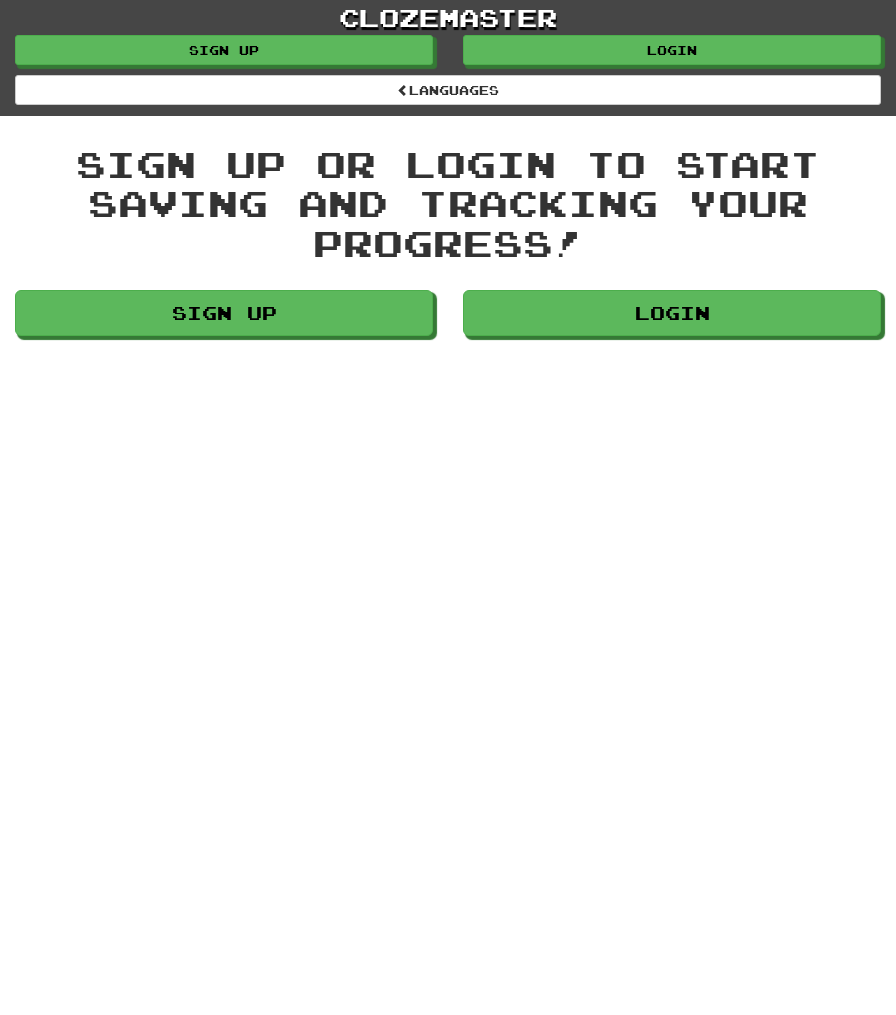 scroll, scrollTop: 0, scrollLeft: 0, axis: both 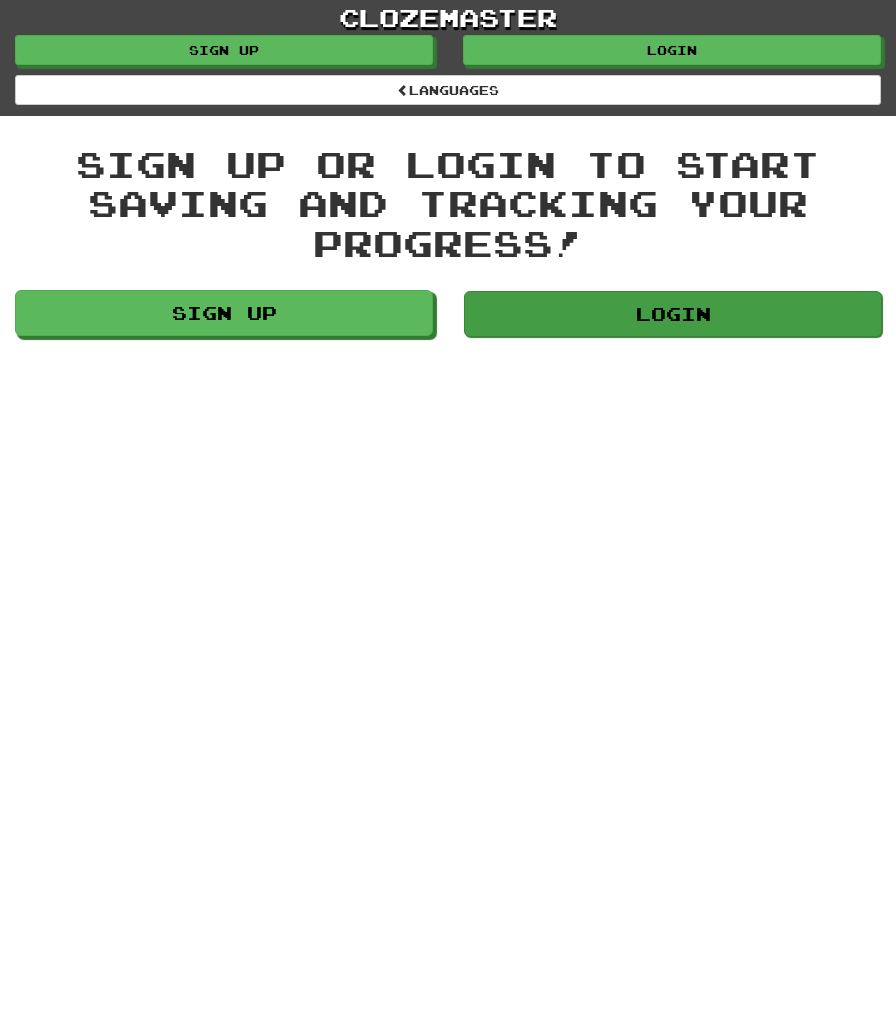 click on "Login" at bounding box center (673, 314) 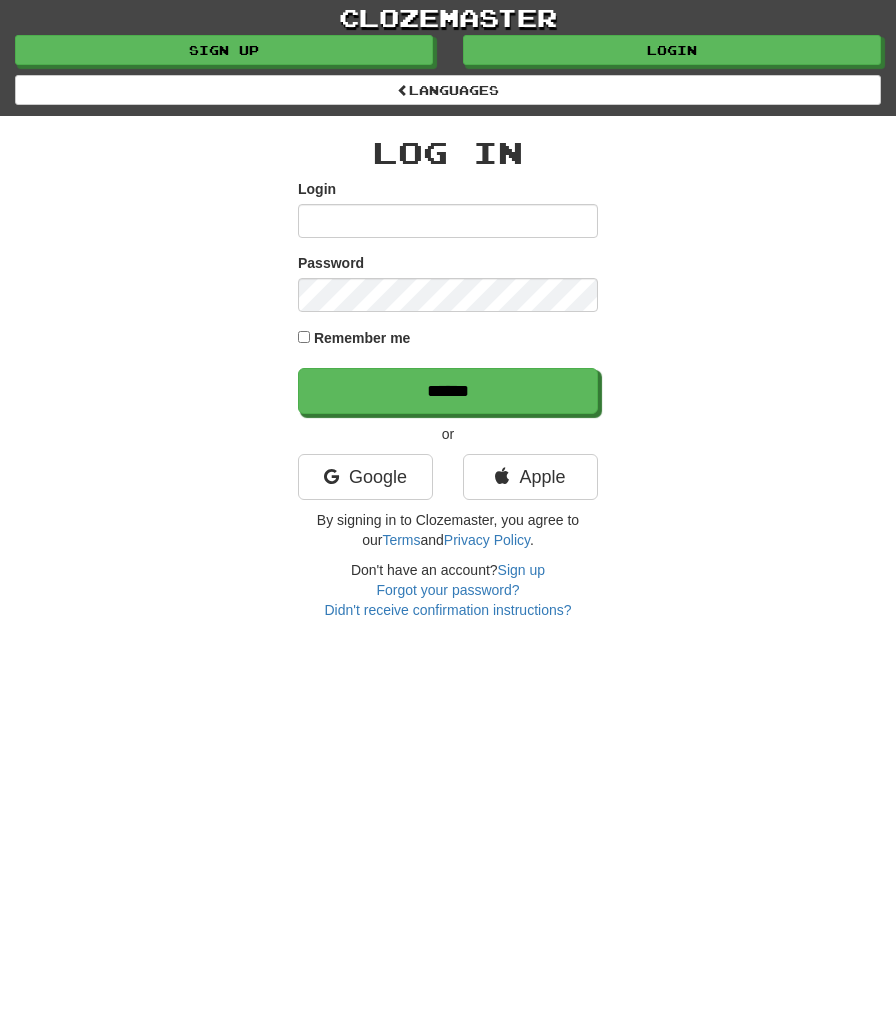 scroll, scrollTop: 0, scrollLeft: 0, axis: both 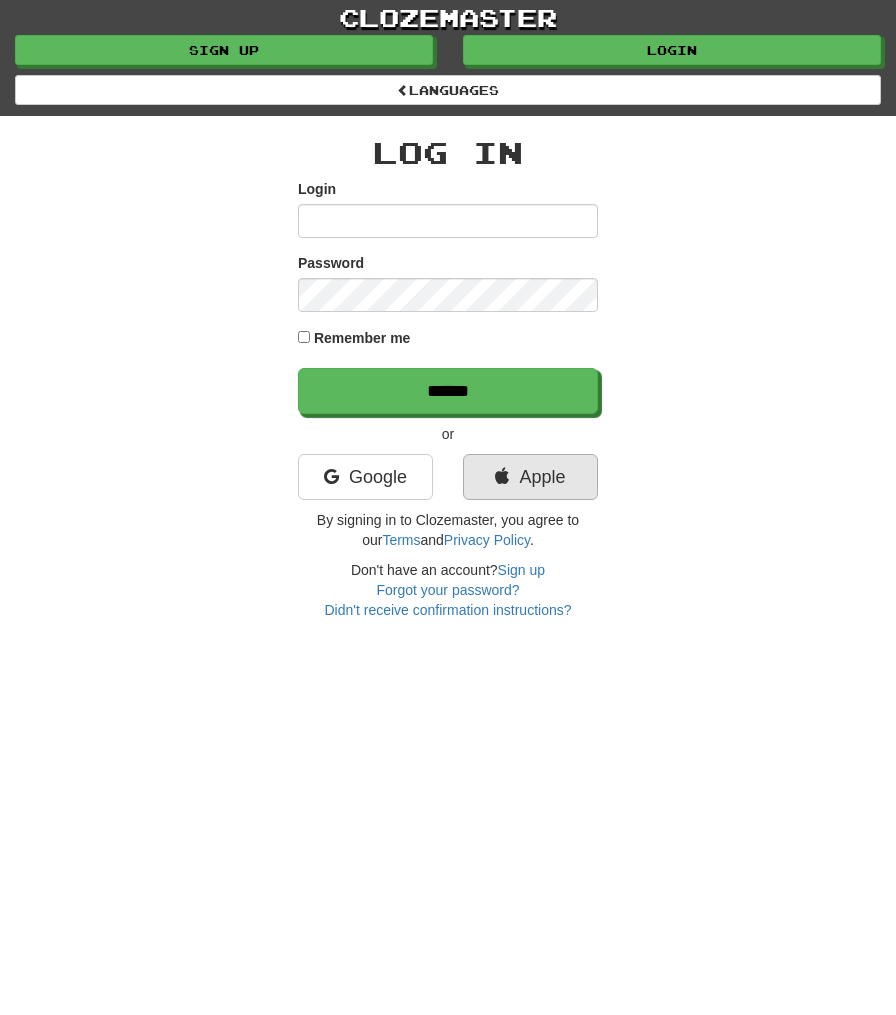 click on "Apple" at bounding box center (530, 477) 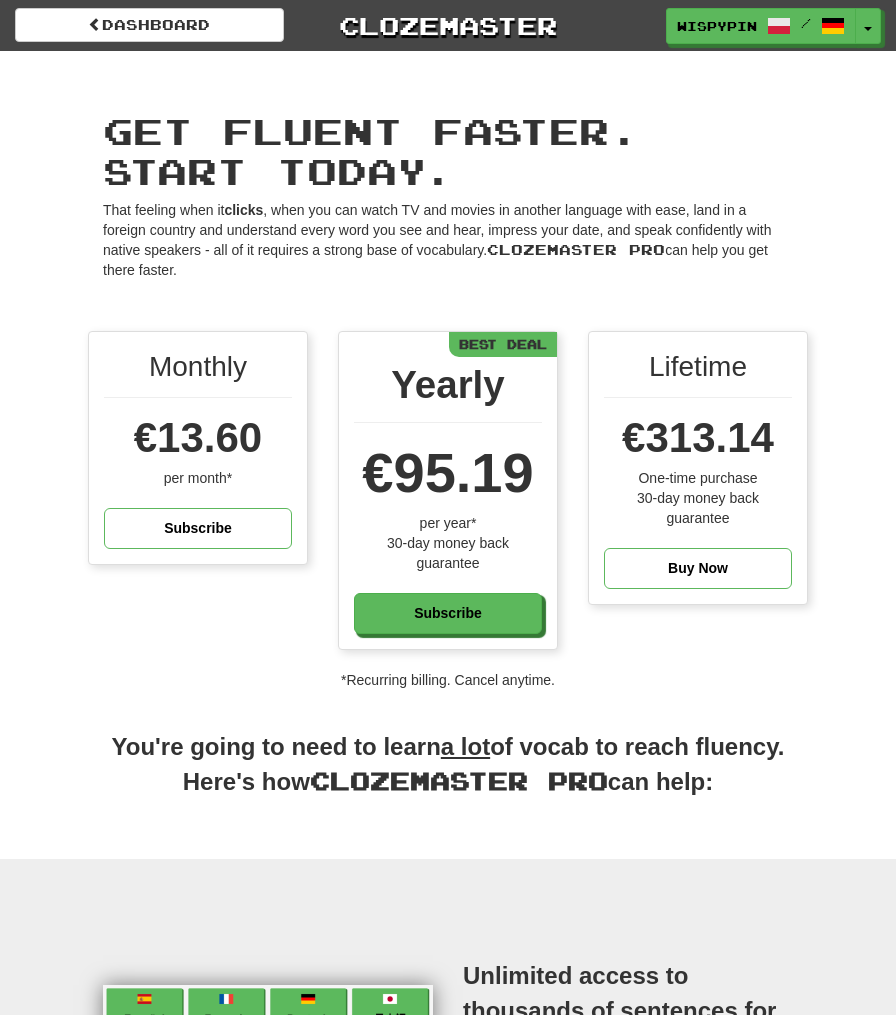 scroll, scrollTop: 0, scrollLeft: 0, axis: both 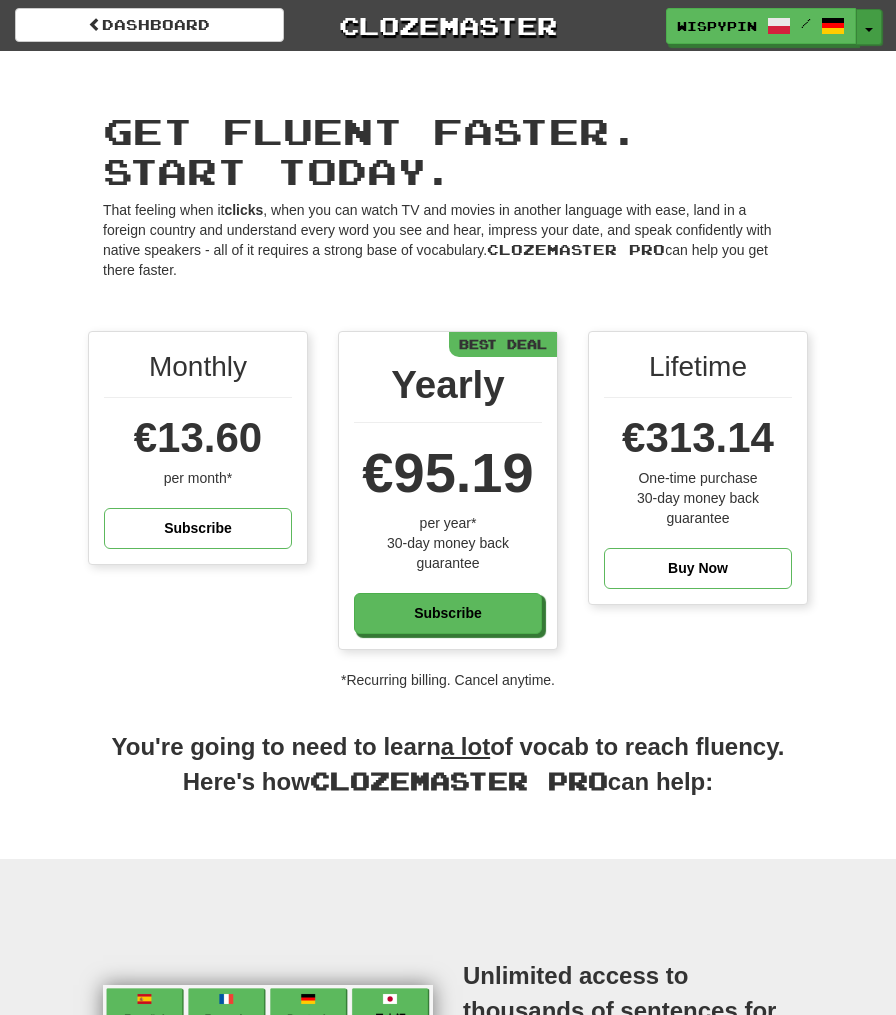 click at bounding box center (869, 30) 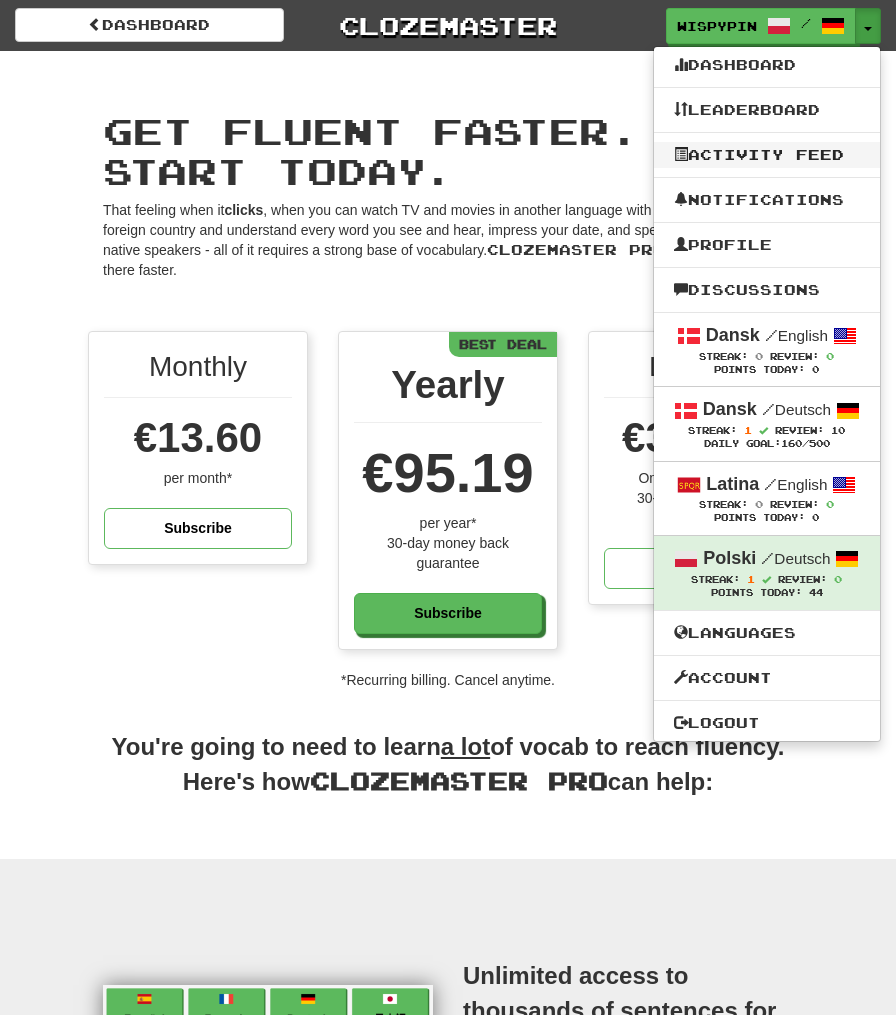 click on "Activity Feed" at bounding box center (767, 155) 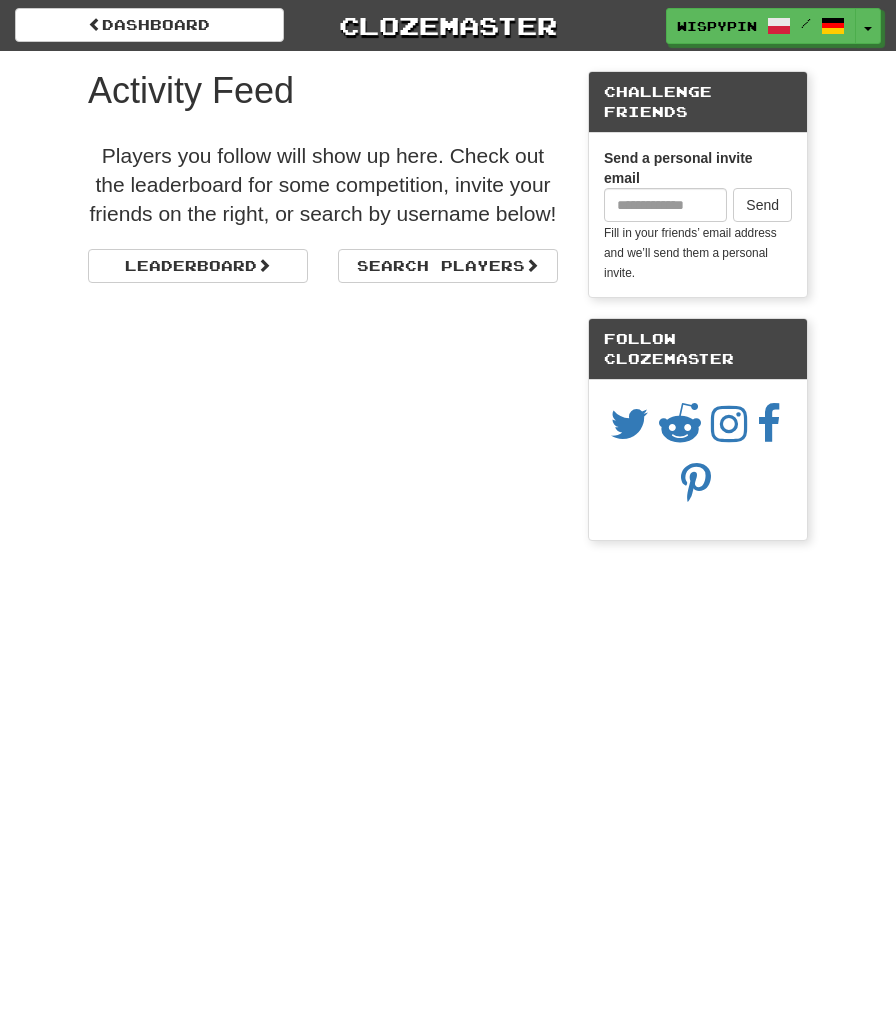 scroll, scrollTop: 0, scrollLeft: 0, axis: both 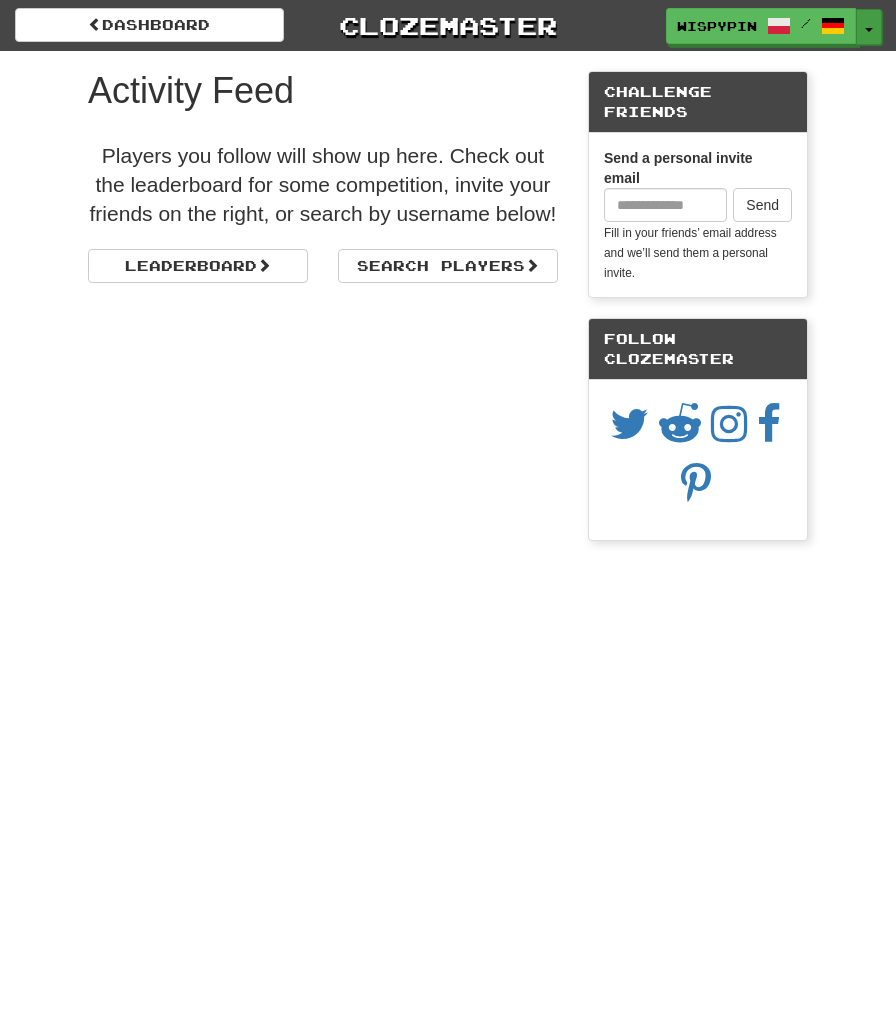 click on "Toggle Dropdown" at bounding box center [869, 27] 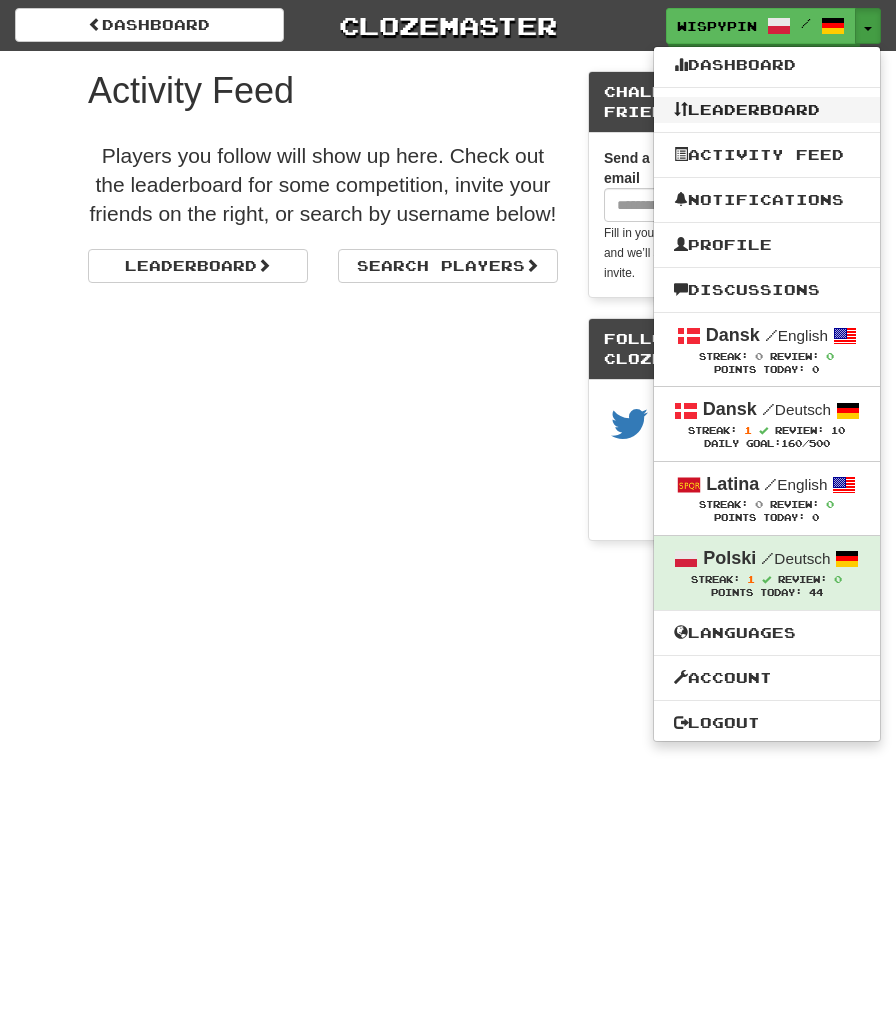 click on "Leaderboard" at bounding box center (767, 110) 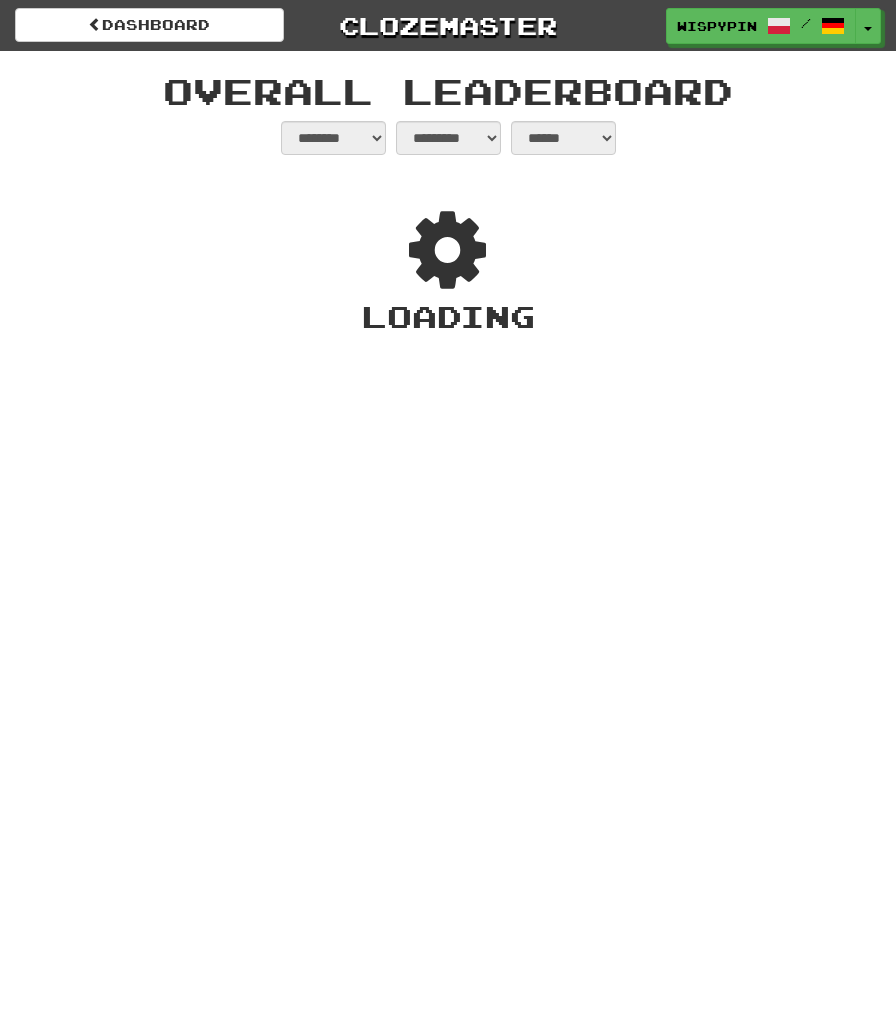 select on "**********" 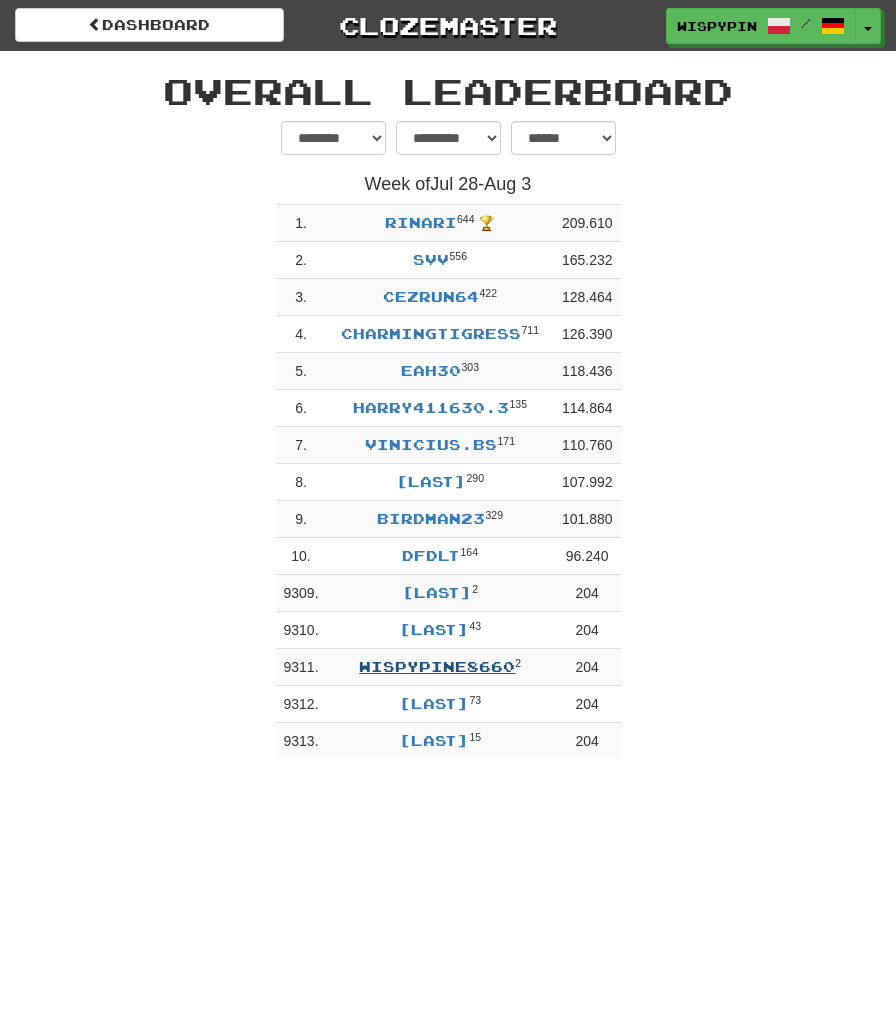 click on "WispyPine8660" at bounding box center [437, 666] 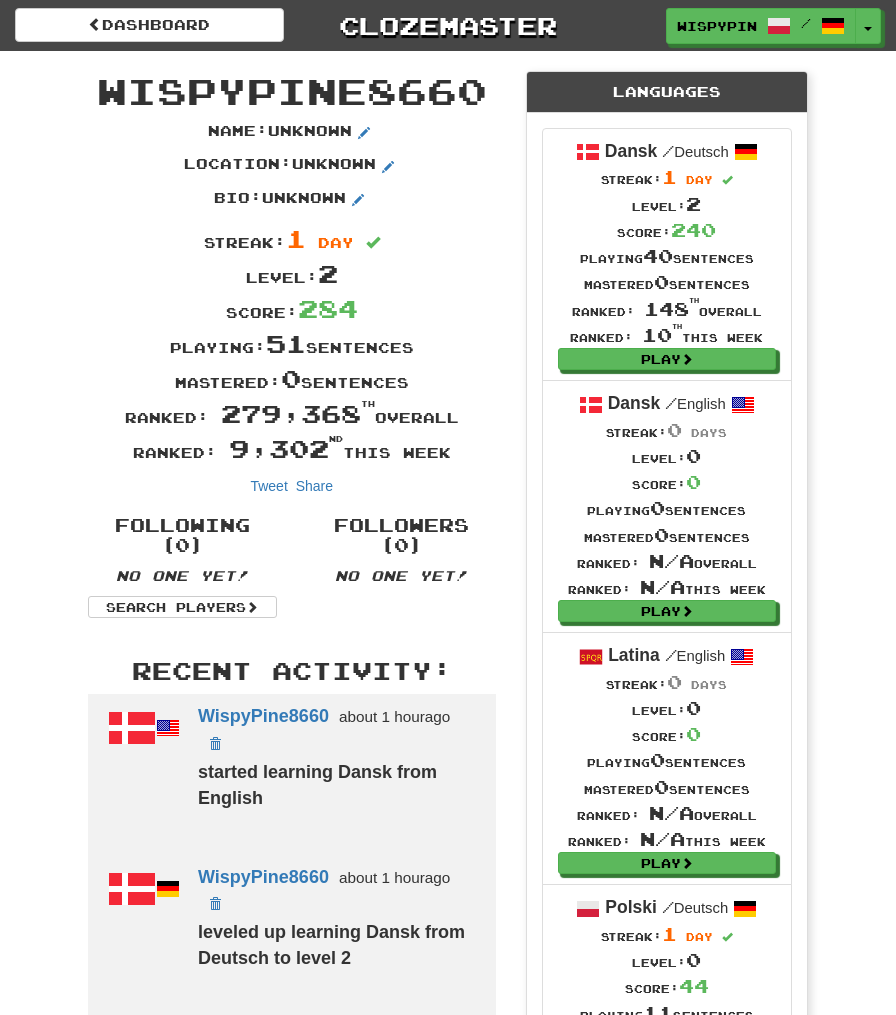 scroll, scrollTop: 0, scrollLeft: 0, axis: both 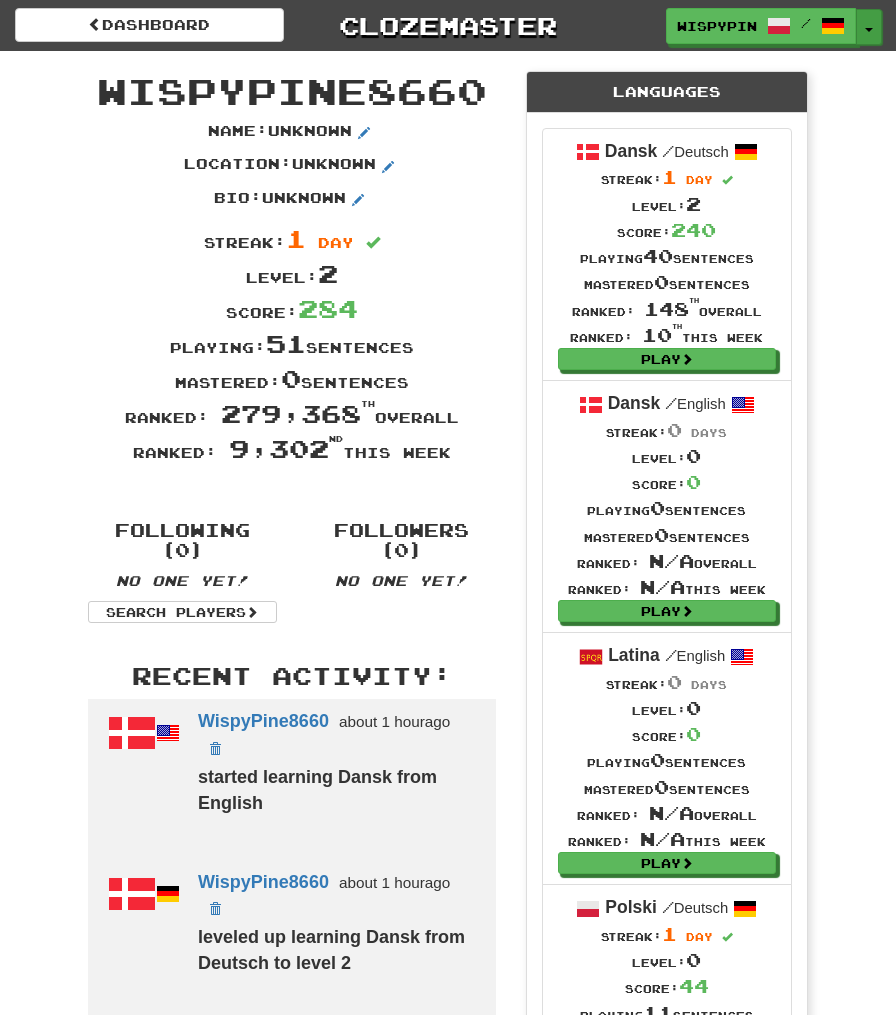 click on "Toggle Dropdown" at bounding box center (869, 27) 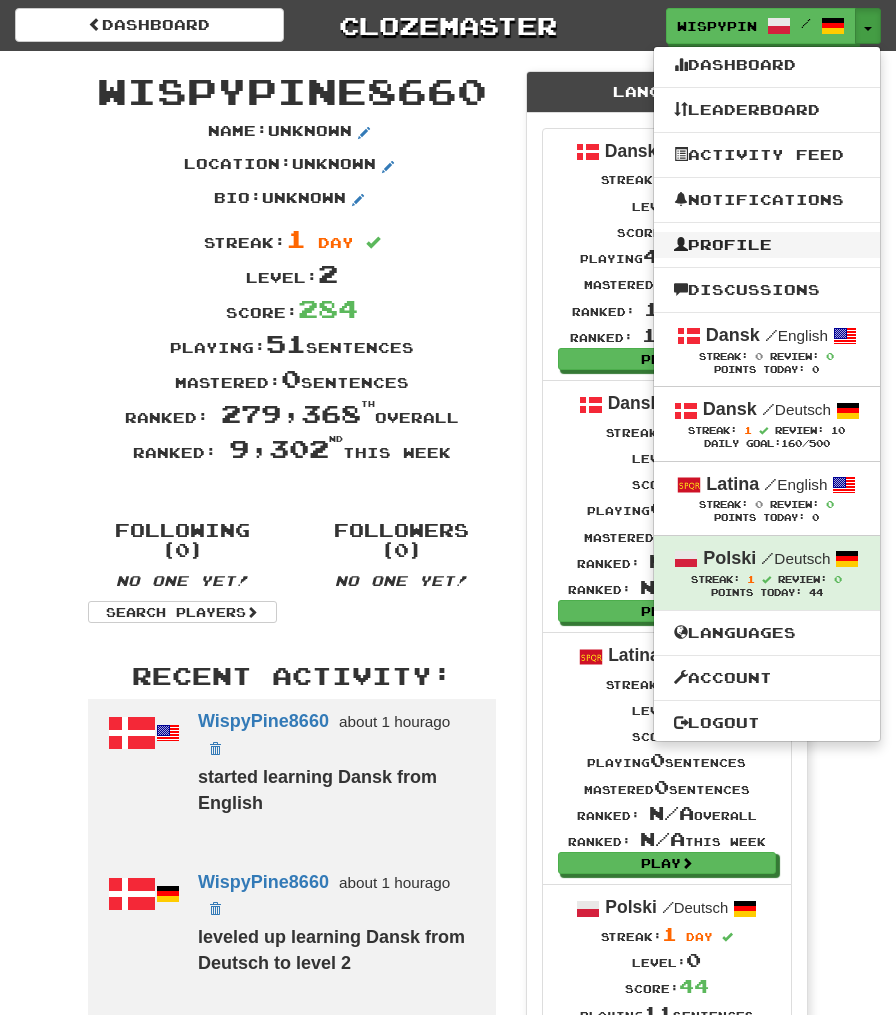 click on "Profile" at bounding box center (767, 245) 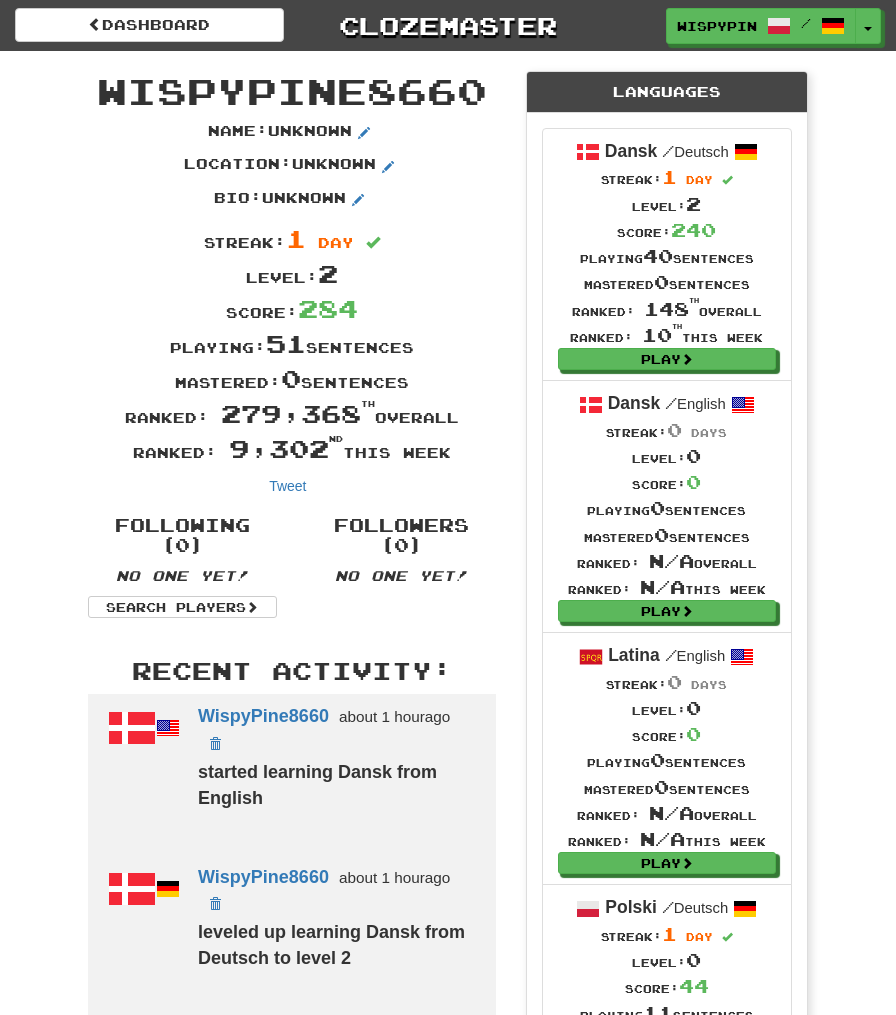 scroll, scrollTop: 0, scrollLeft: 0, axis: both 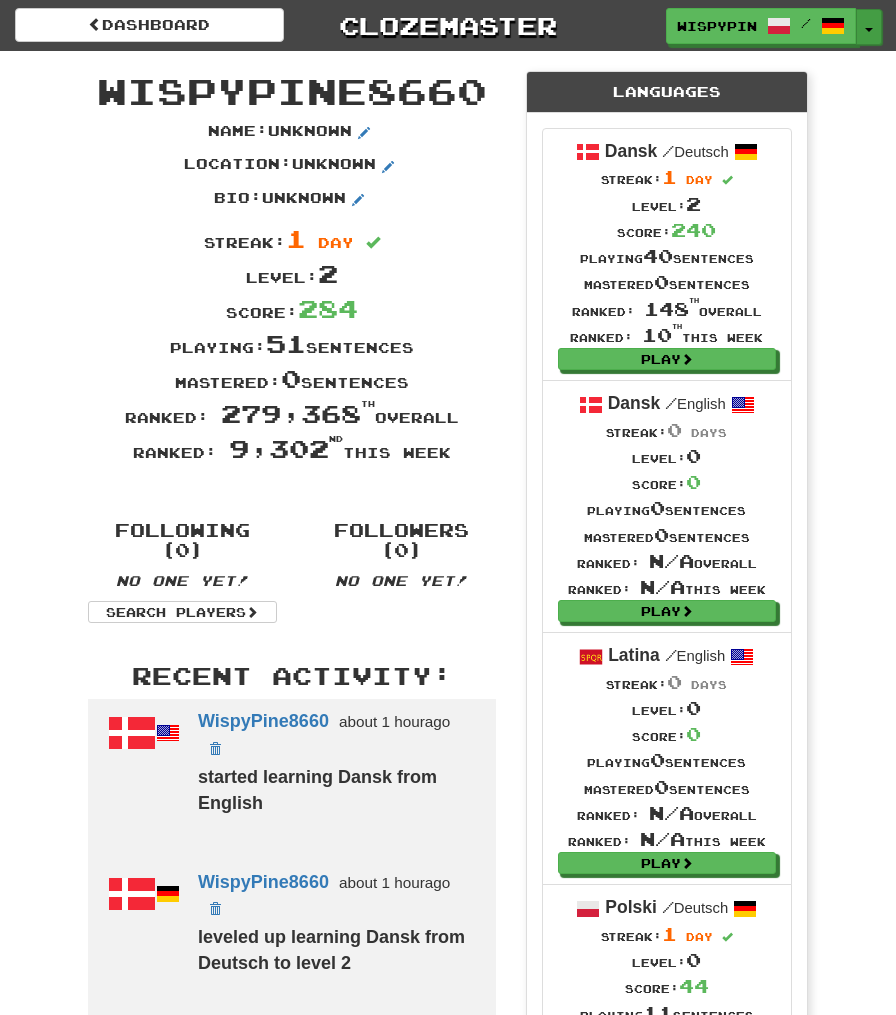 click on "Toggle Dropdown" at bounding box center (869, 27) 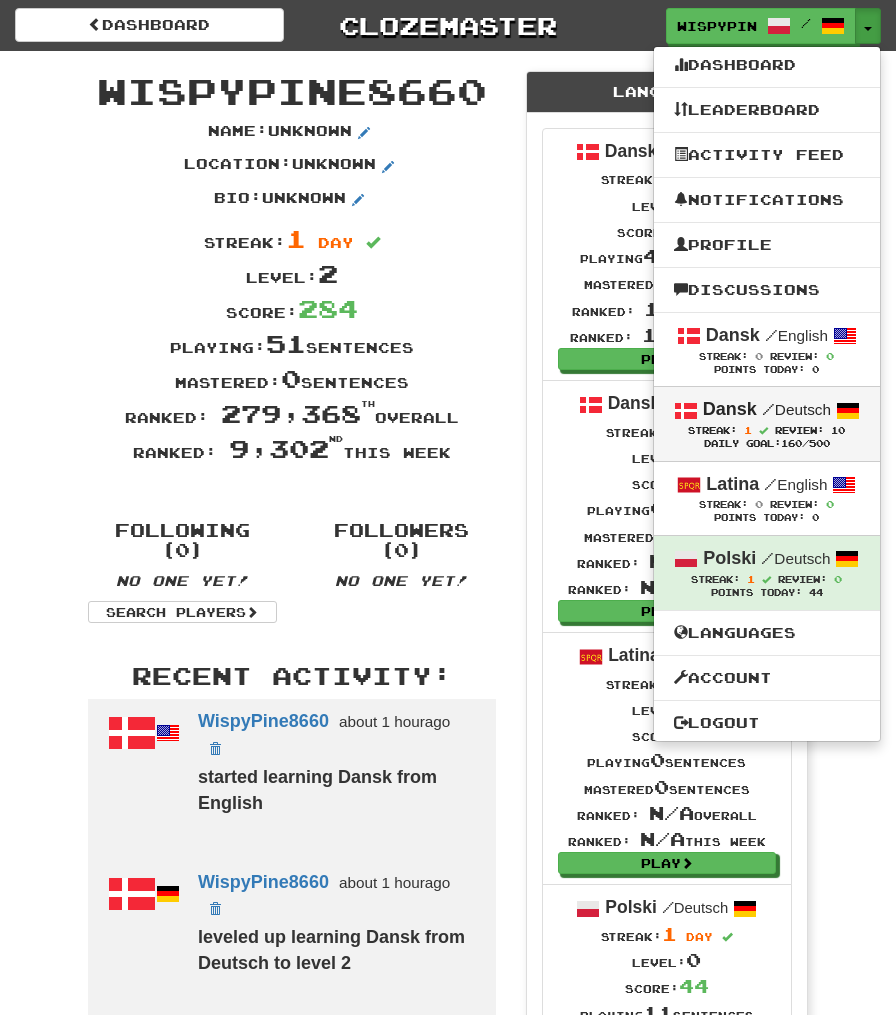 click on "/
Deutsch" at bounding box center (796, 409) 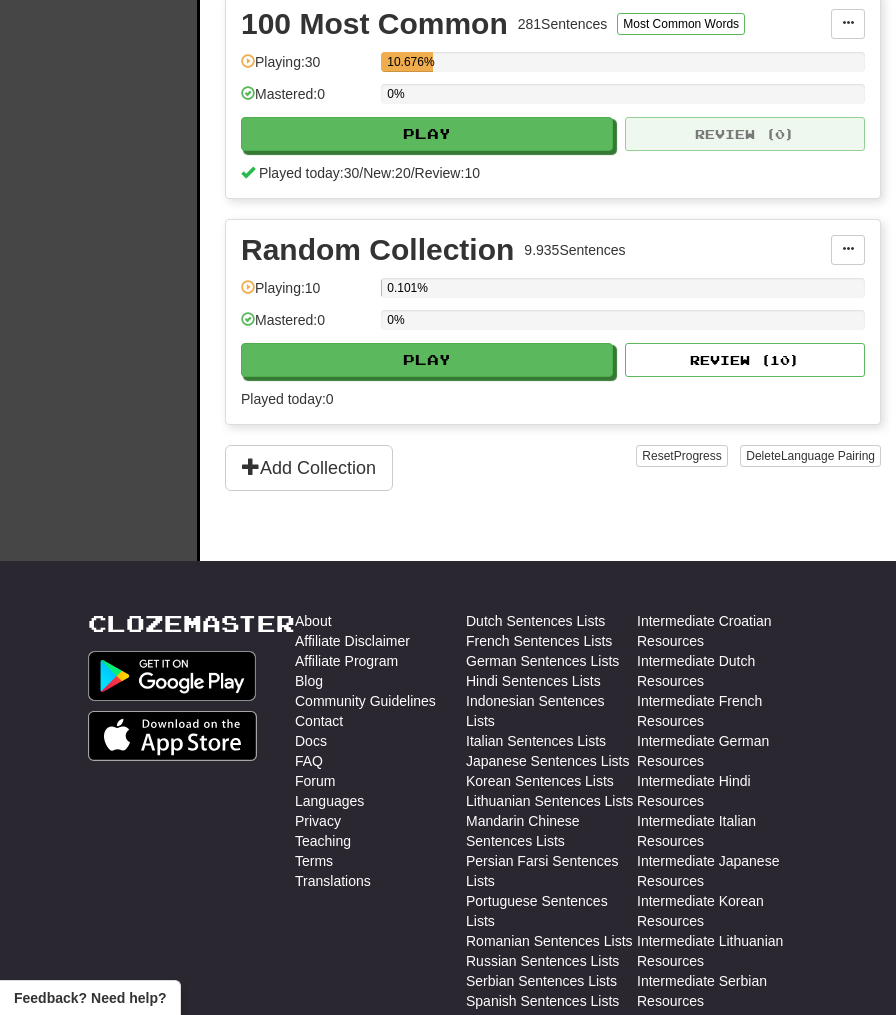 scroll, scrollTop: 505, scrollLeft: 0, axis: vertical 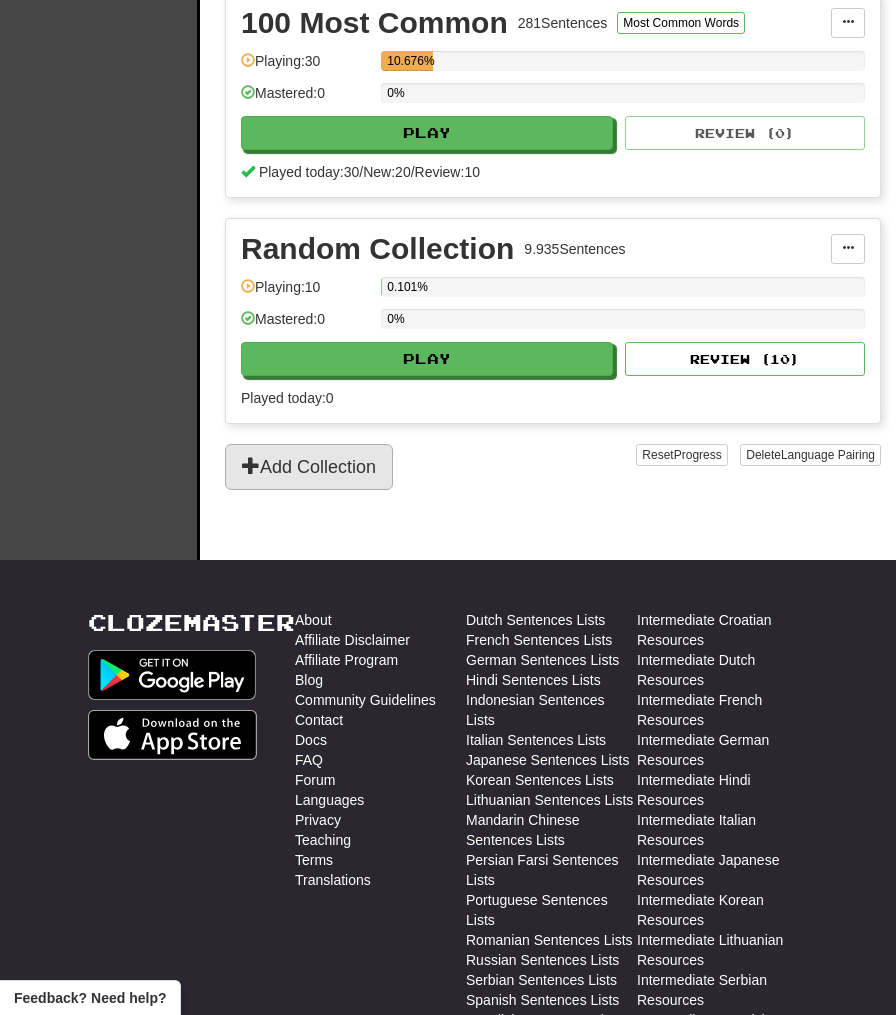 click on "Add Collection" at bounding box center [309, 467] 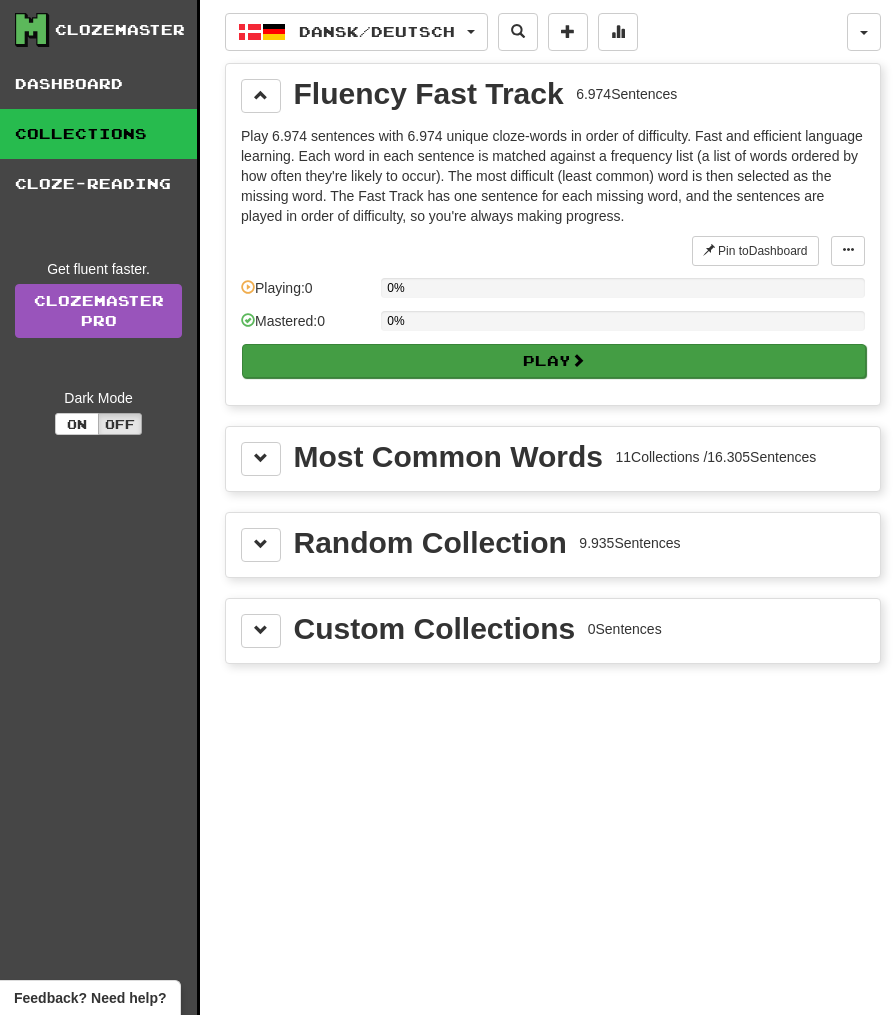 click on "Play" at bounding box center (554, 361) 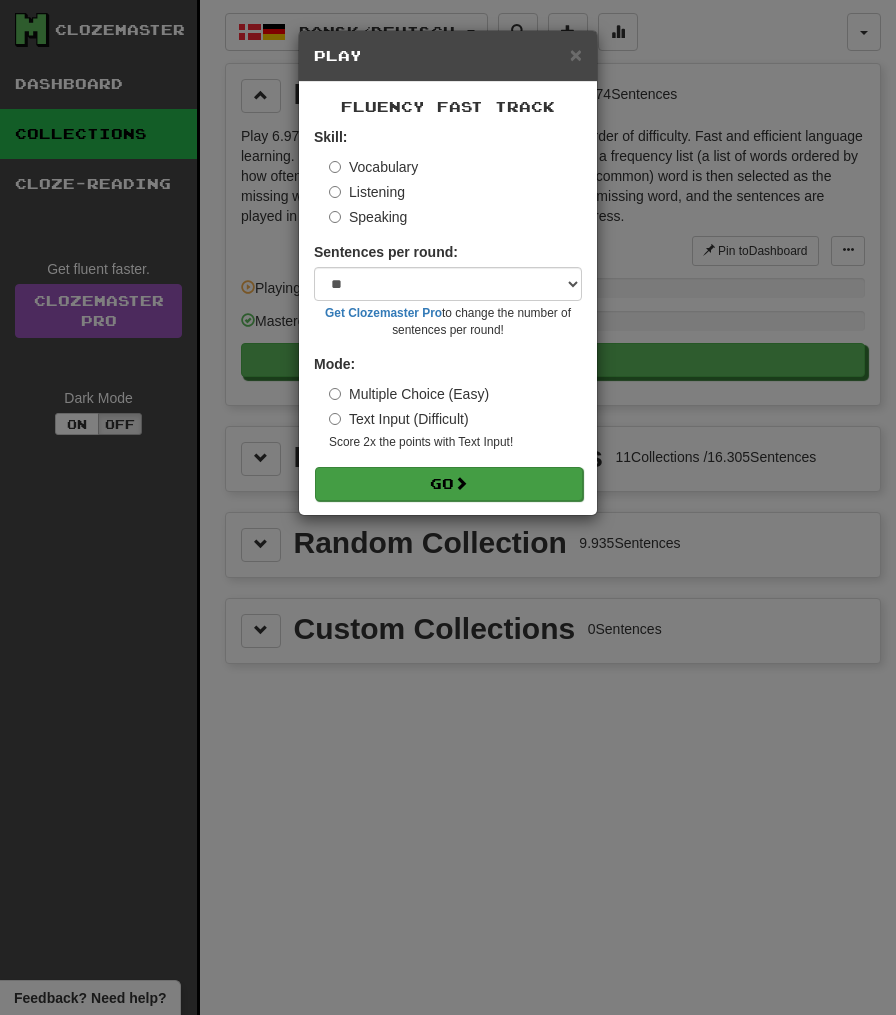 click on "Go" at bounding box center [449, 484] 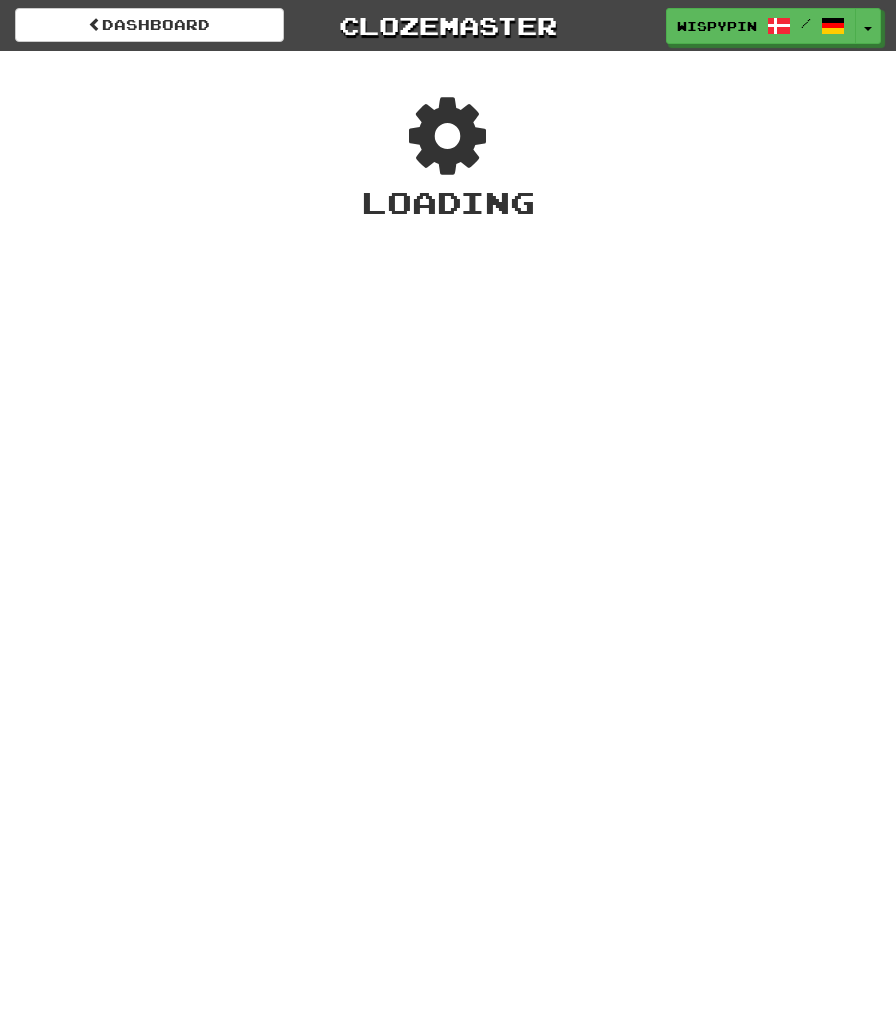 scroll, scrollTop: 0, scrollLeft: 0, axis: both 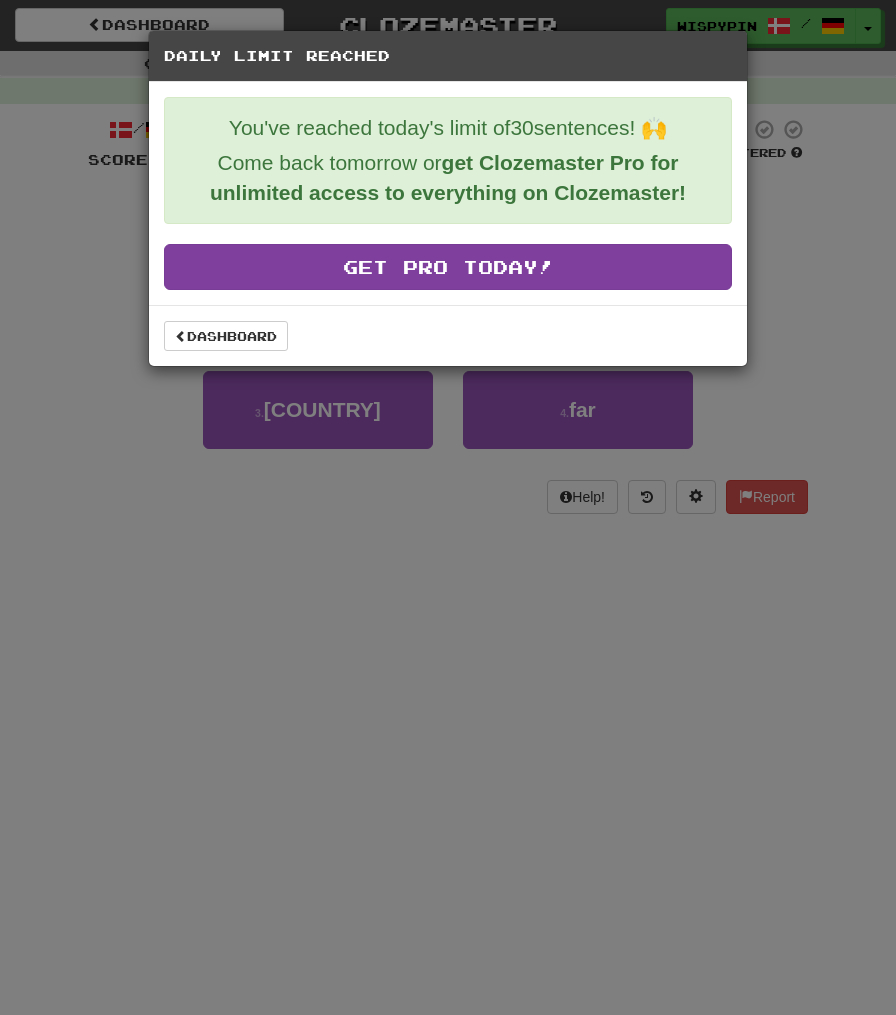 click on "Get Pro Today!" at bounding box center [448, 267] 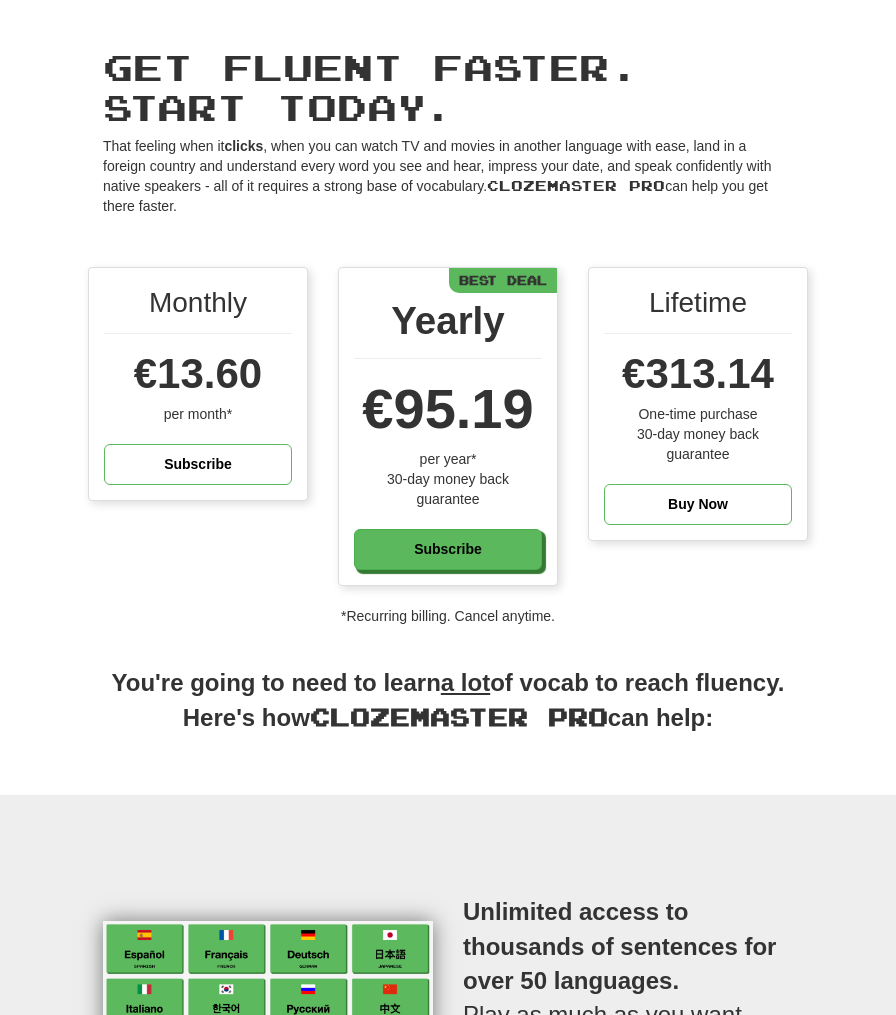 scroll, scrollTop: 62, scrollLeft: 0, axis: vertical 